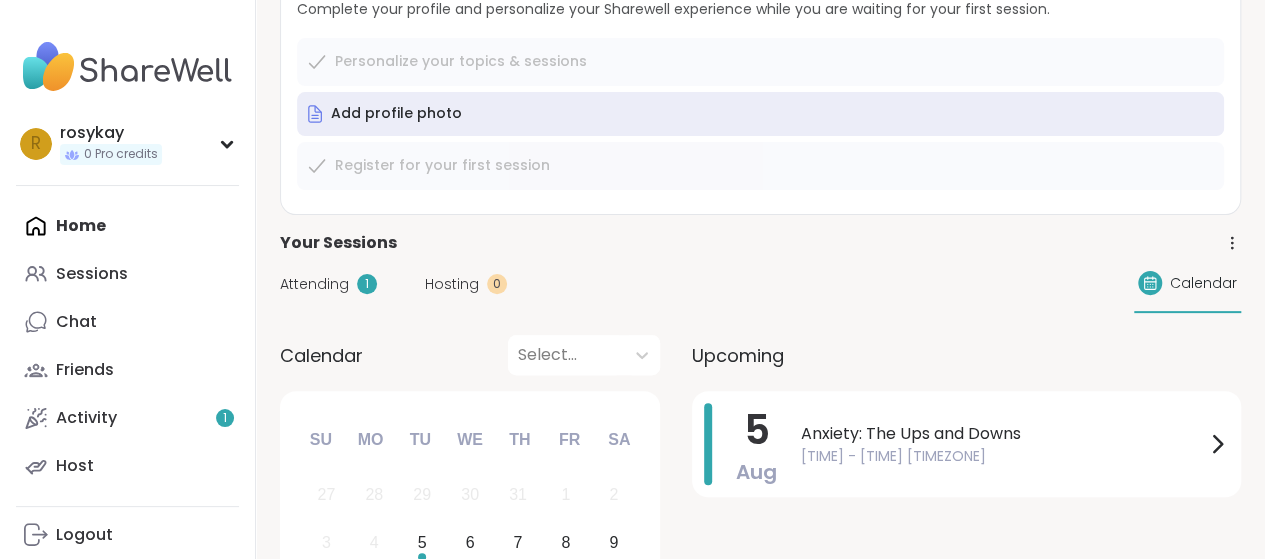 scroll, scrollTop: 412, scrollLeft: 0, axis: vertical 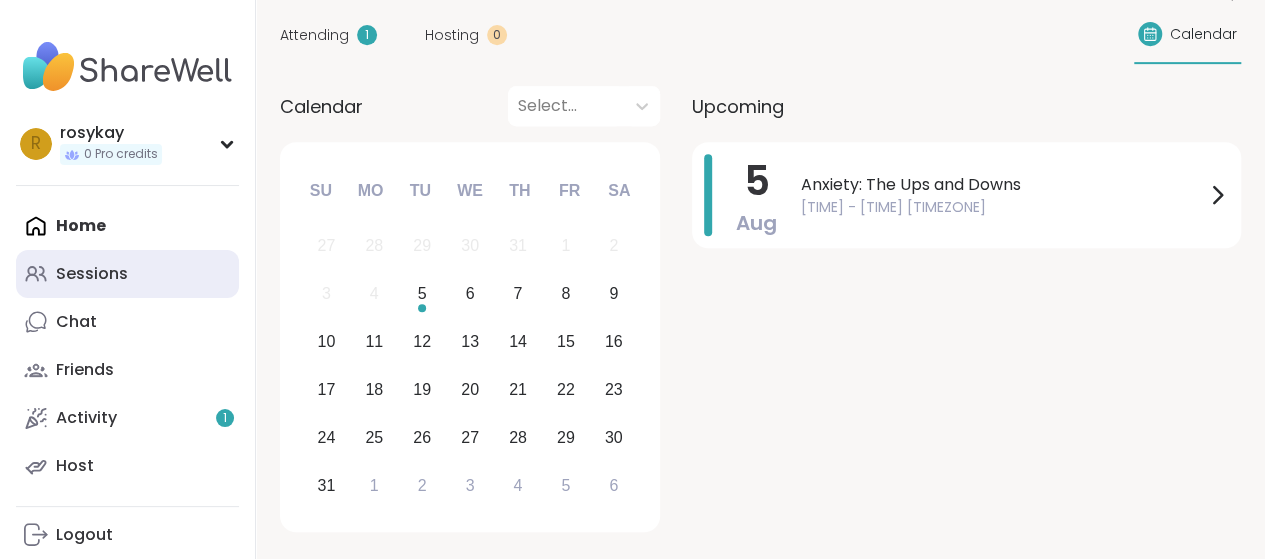 click on "Sessions" at bounding box center [92, 274] 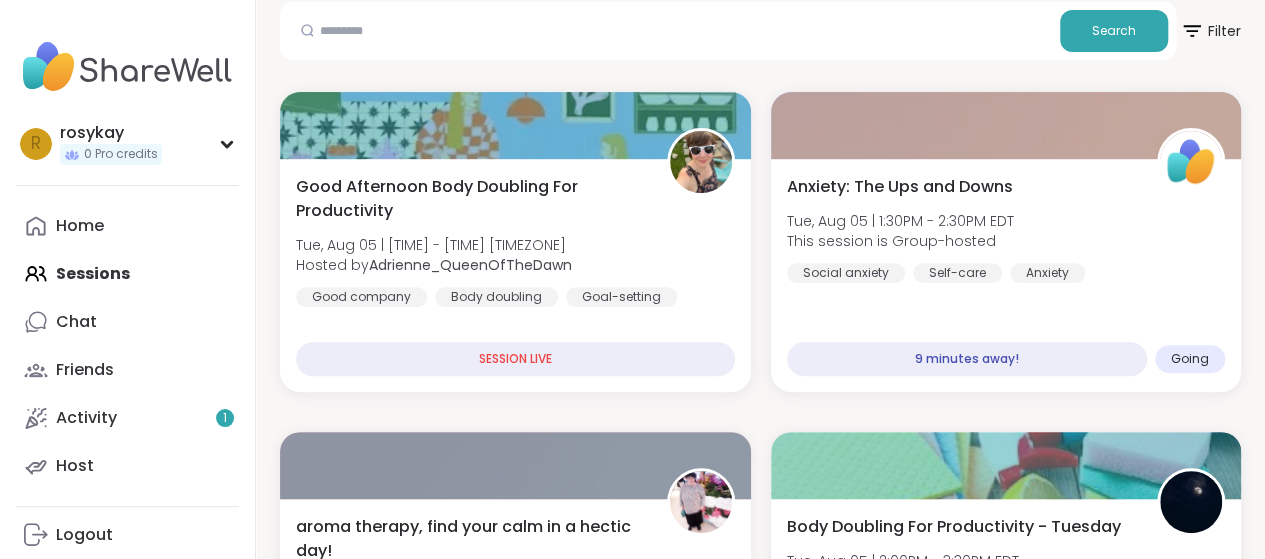 scroll, scrollTop: 431, scrollLeft: 0, axis: vertical 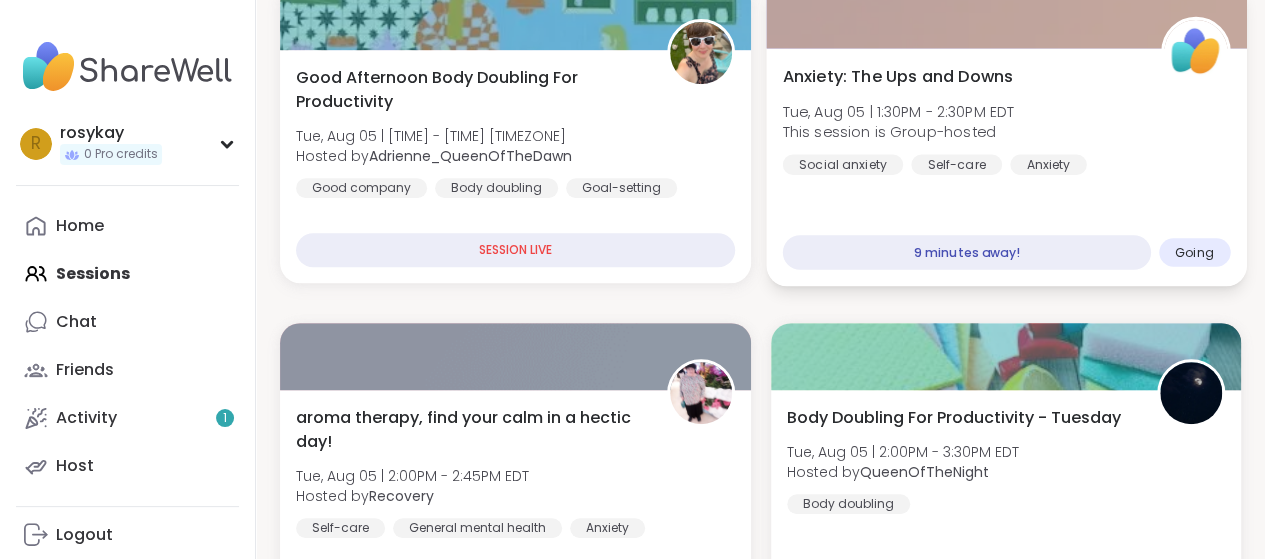 click on "Anxiety: The Ups and Downs Tue, Aug 05 | [TIME] - [TIME] [TIMEZONE] This session is Group-hosted Social anxiety Self-care Anxiety" at bounding box center (1005, 119) 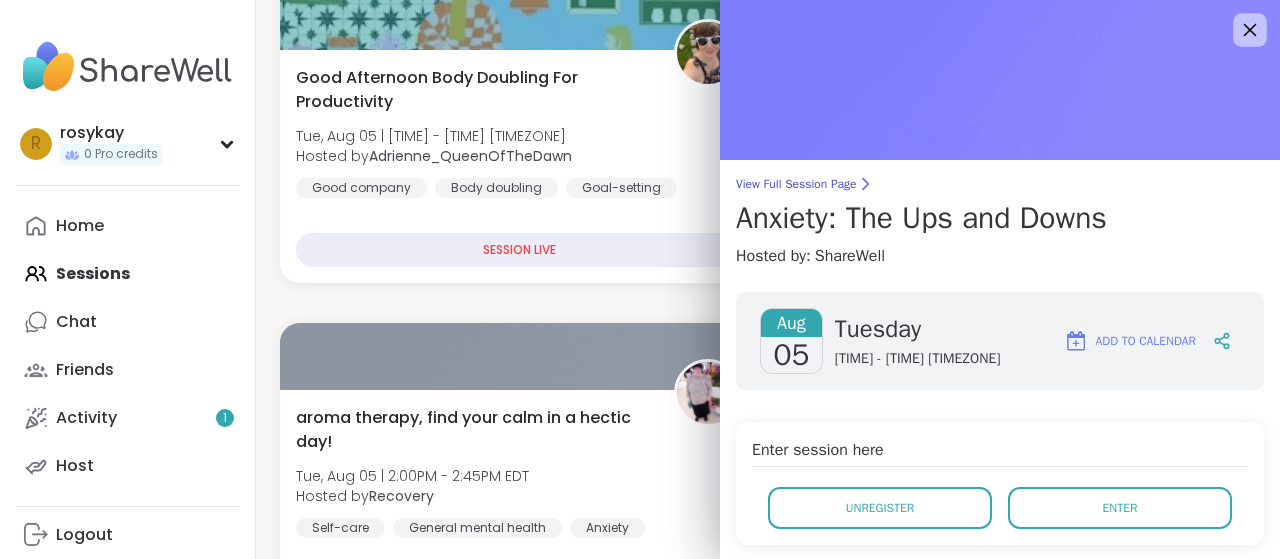 click 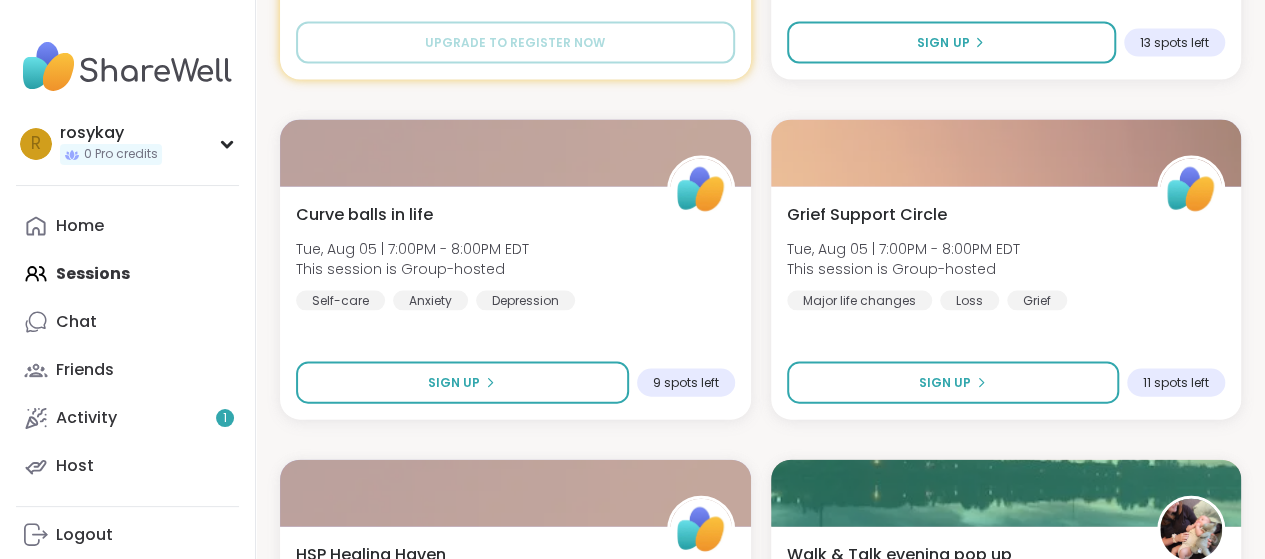 scroll, scrollTop: 2053, scrollLeft: 0, axis: vertical 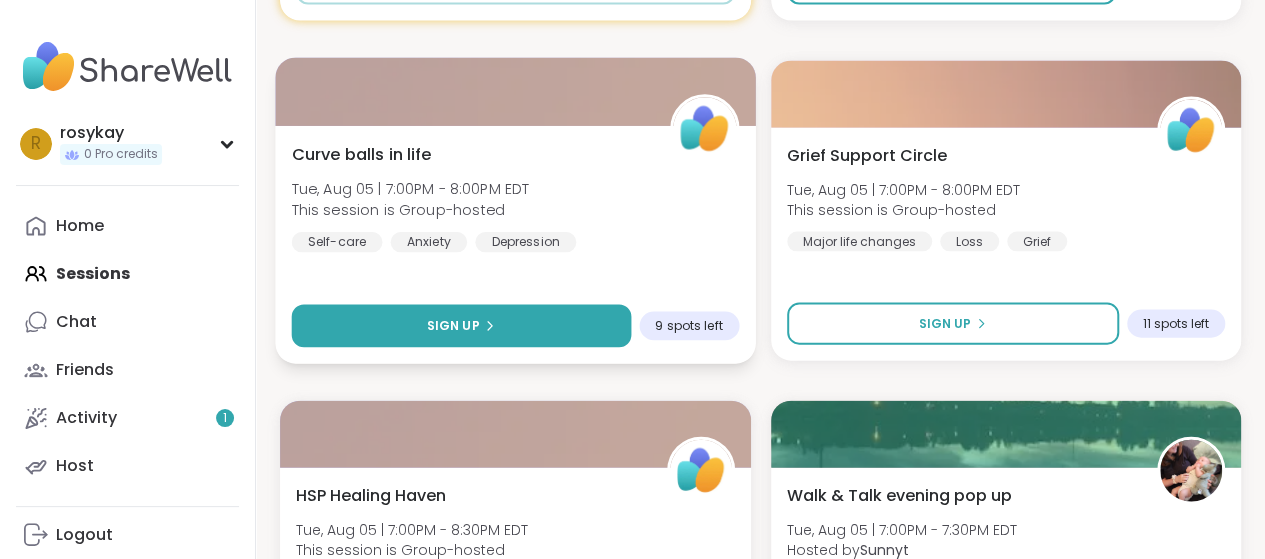 click on "Sign Up" at bounding box center [453, 326] 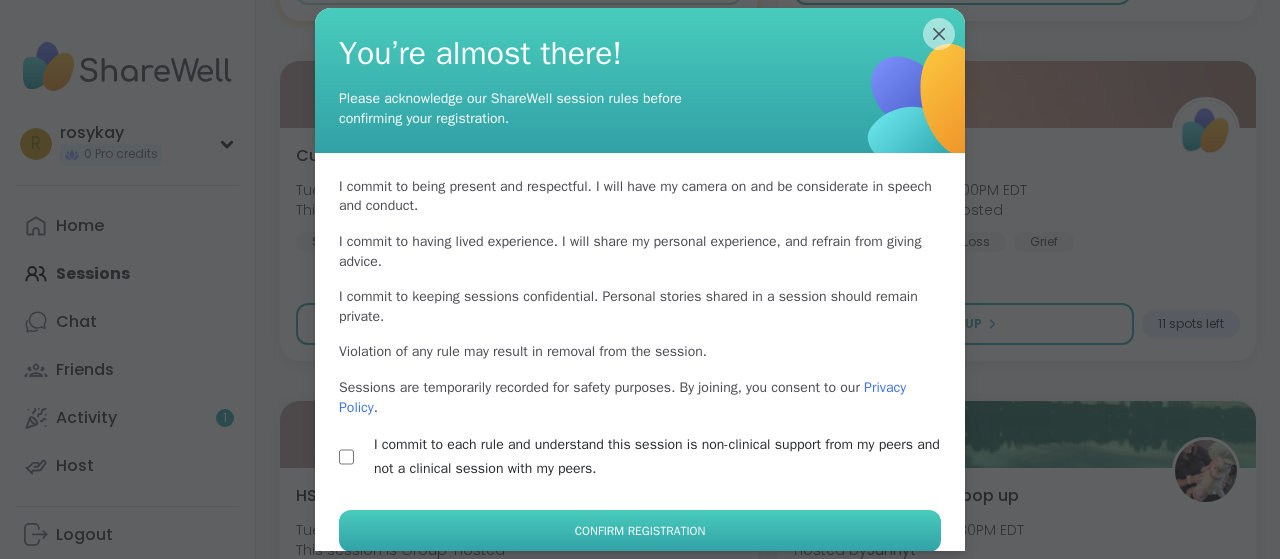 click on "Confirm Registration" at bounding box center [640, 531] 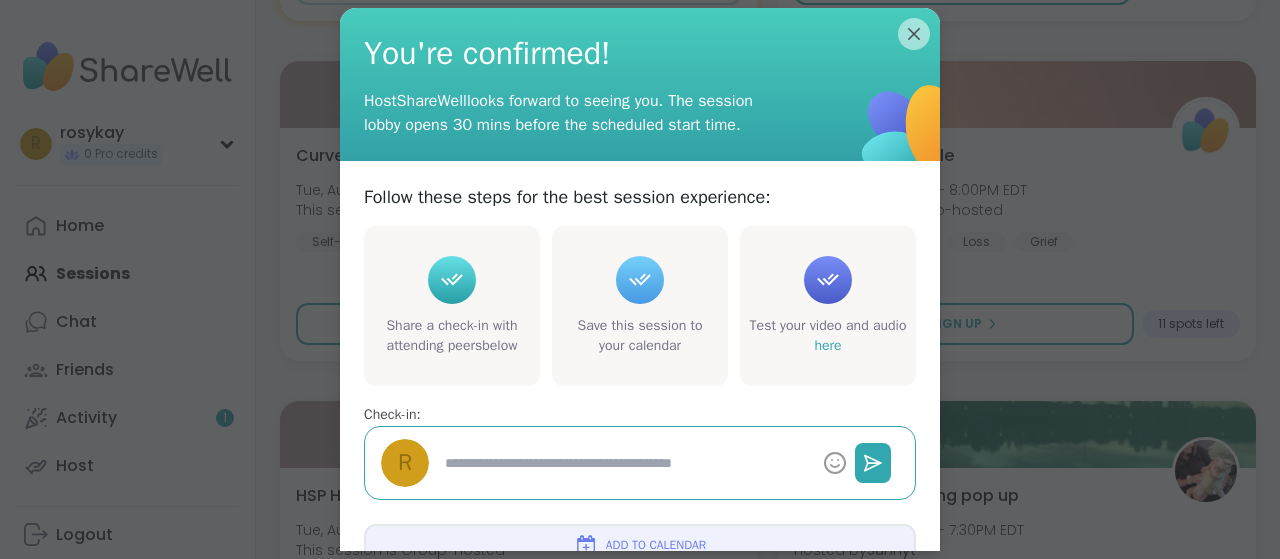 type on "*" 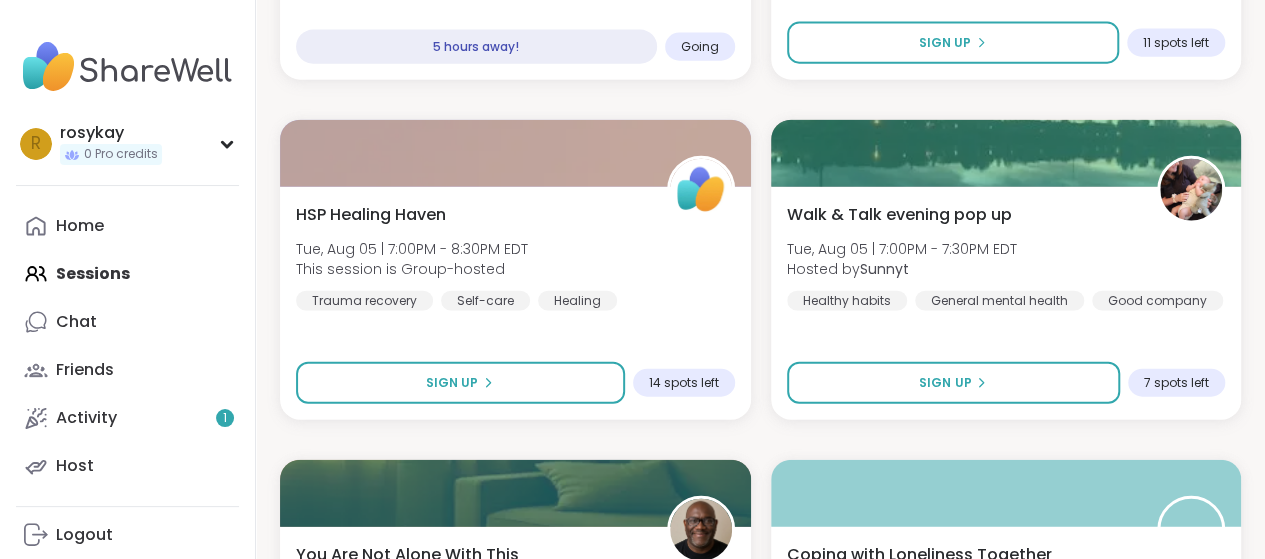 scroll, scrollTop: 2426, scrollLeft: 0, axis: vertical 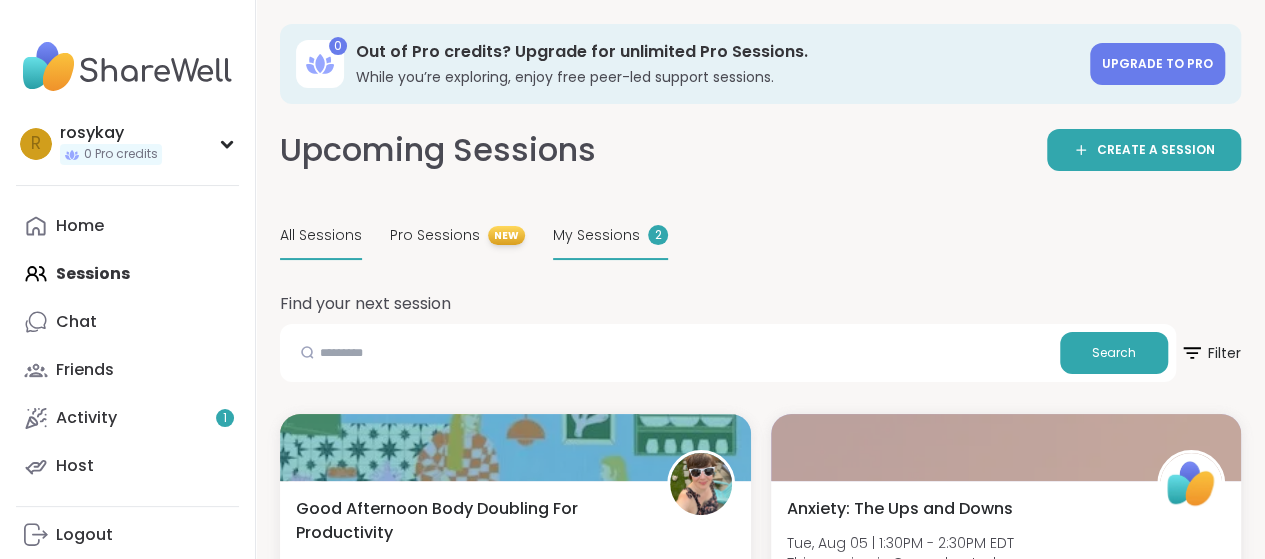 click on "My Sessions" at bounding box center [596, 235] 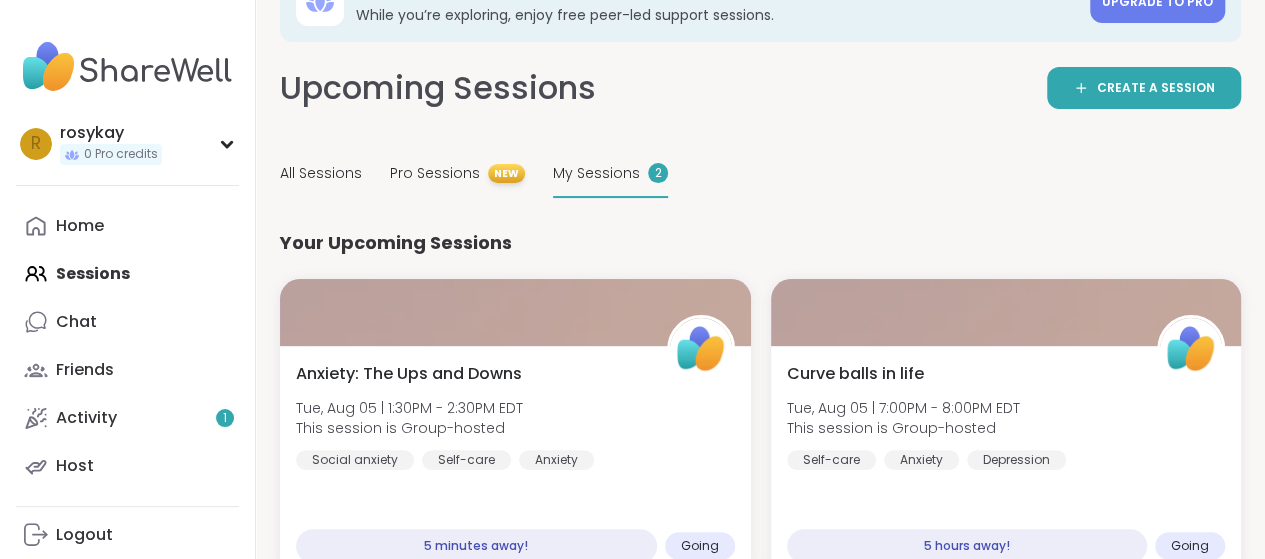 scroll, scrollTop: 102, scrollLeft: 0, axis: vertical 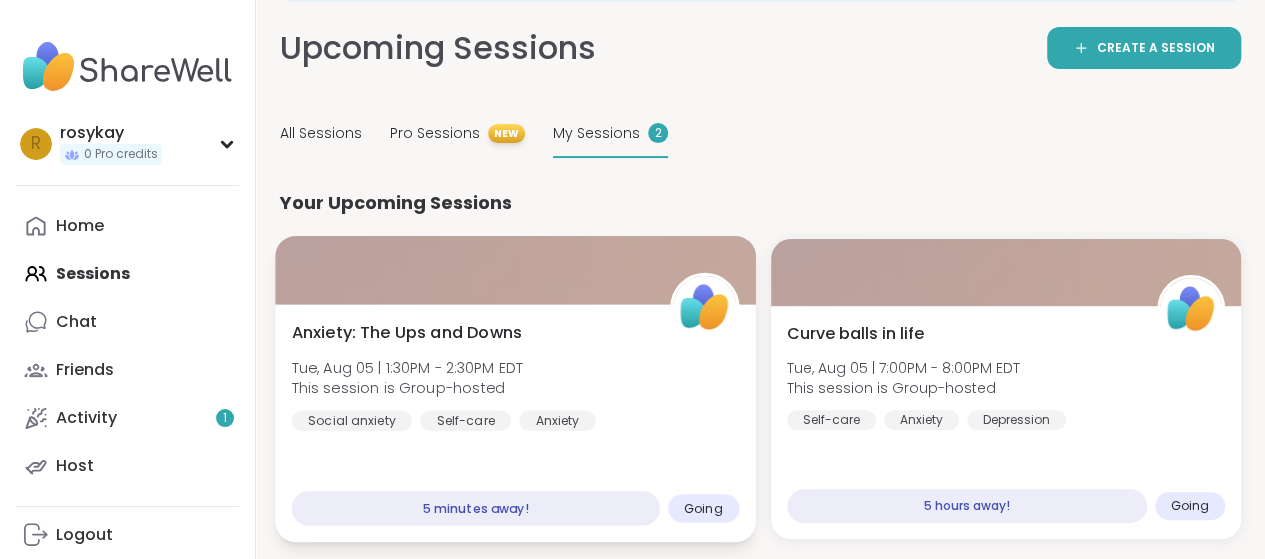 click on "Anxiety: The Ups and Downs" at bounding box center (407, 333) 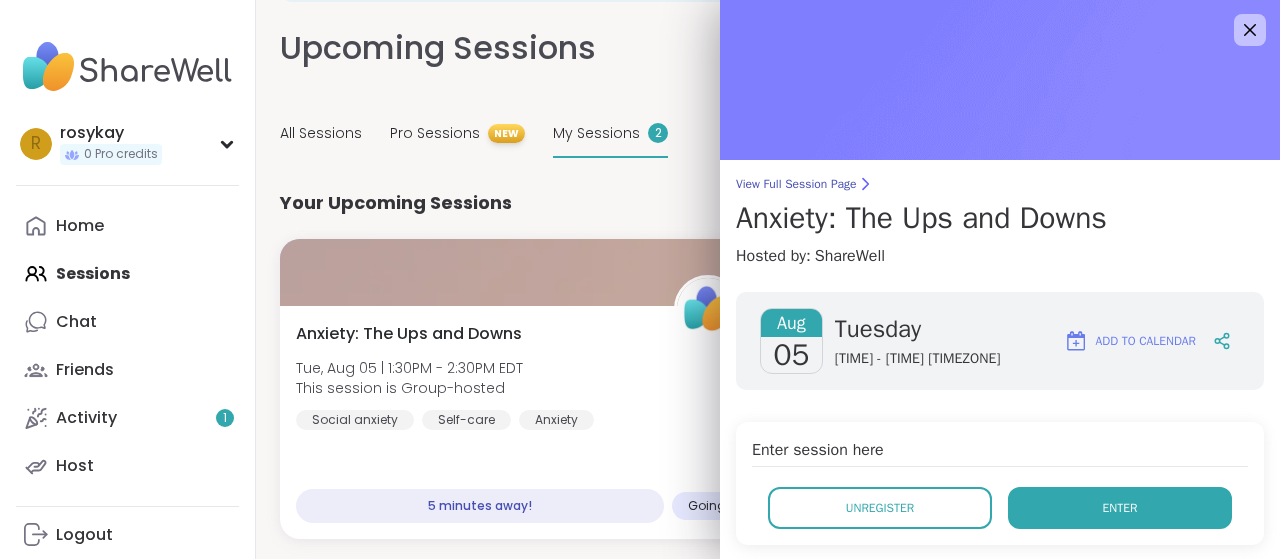 click on "Enter" at bounding box center (1120, 508) 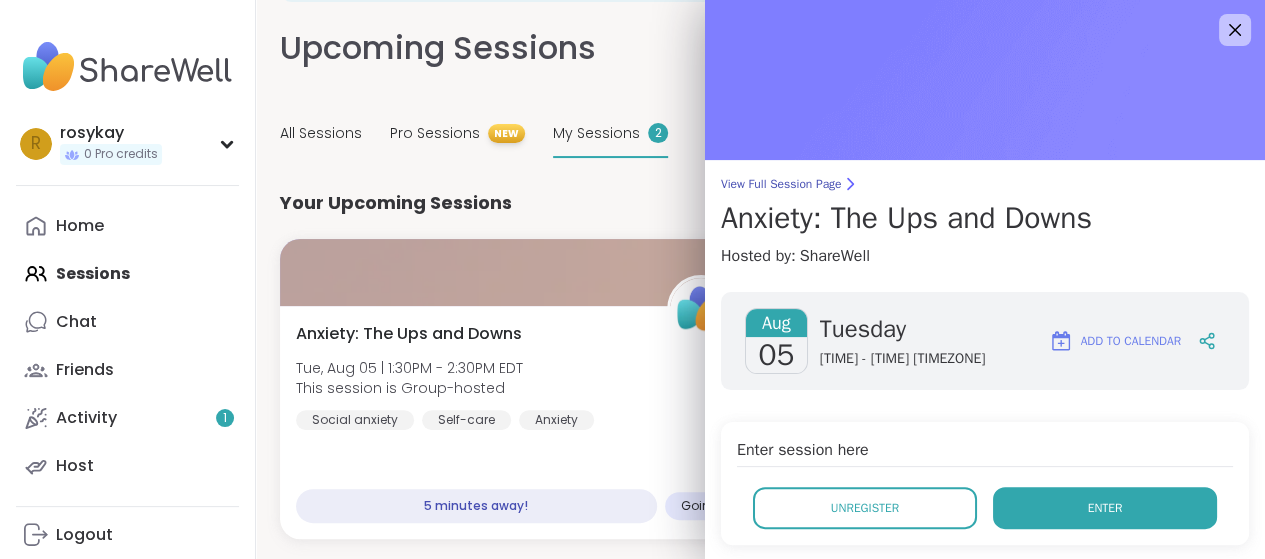 click on "Enter" at bounding box center [1105, 508] 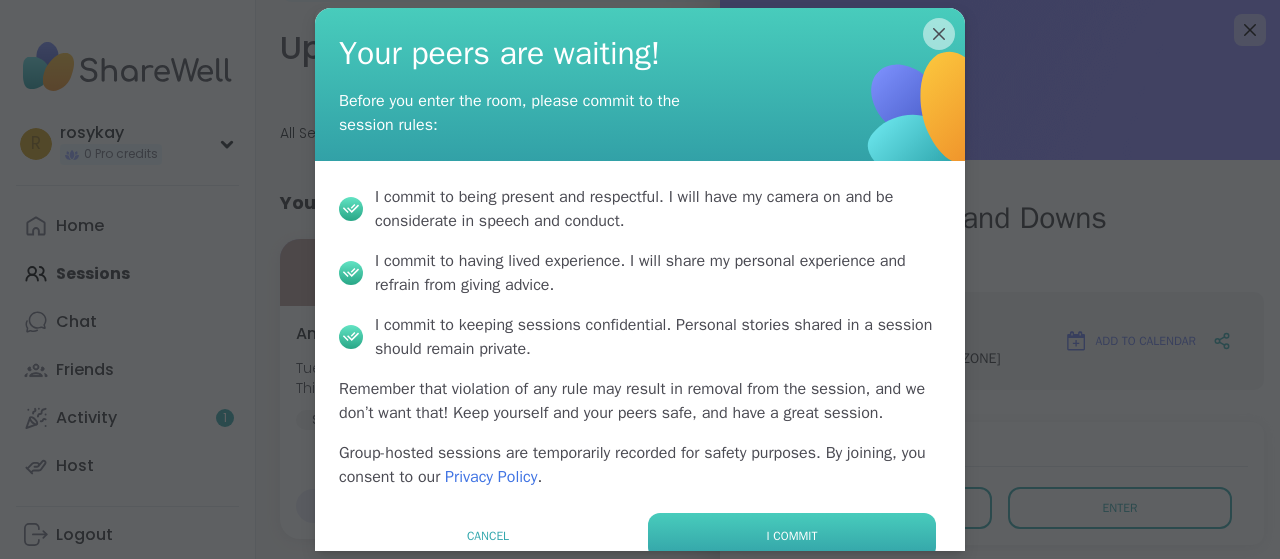 click on "I commit" at bounding box center [792, 536] 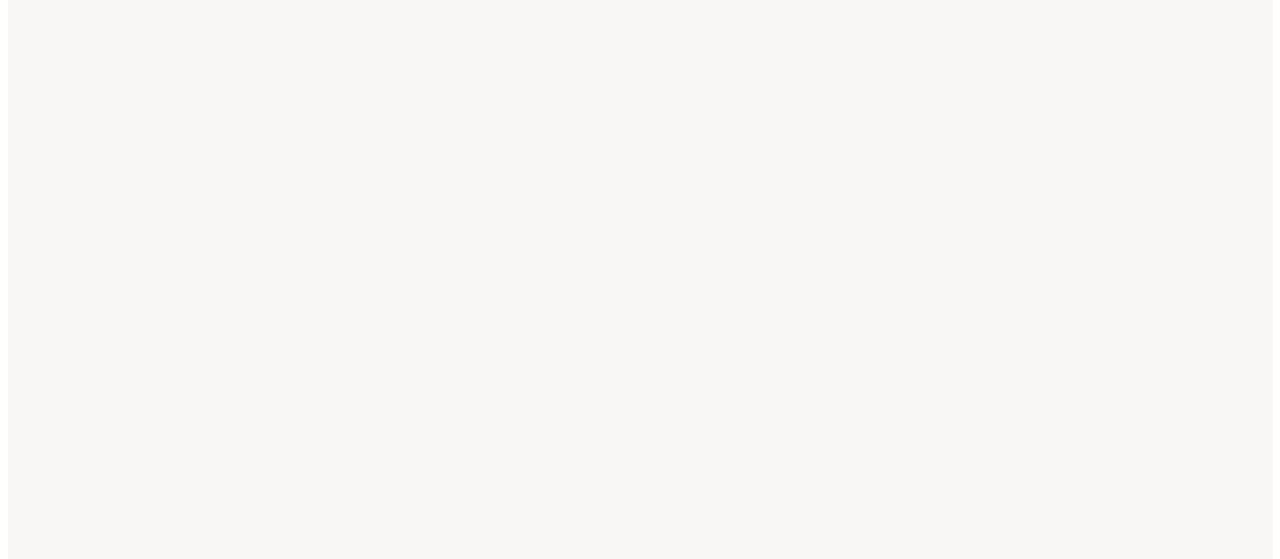 scroll, scrollTop: 0, scrollLeft: 0, axis: both 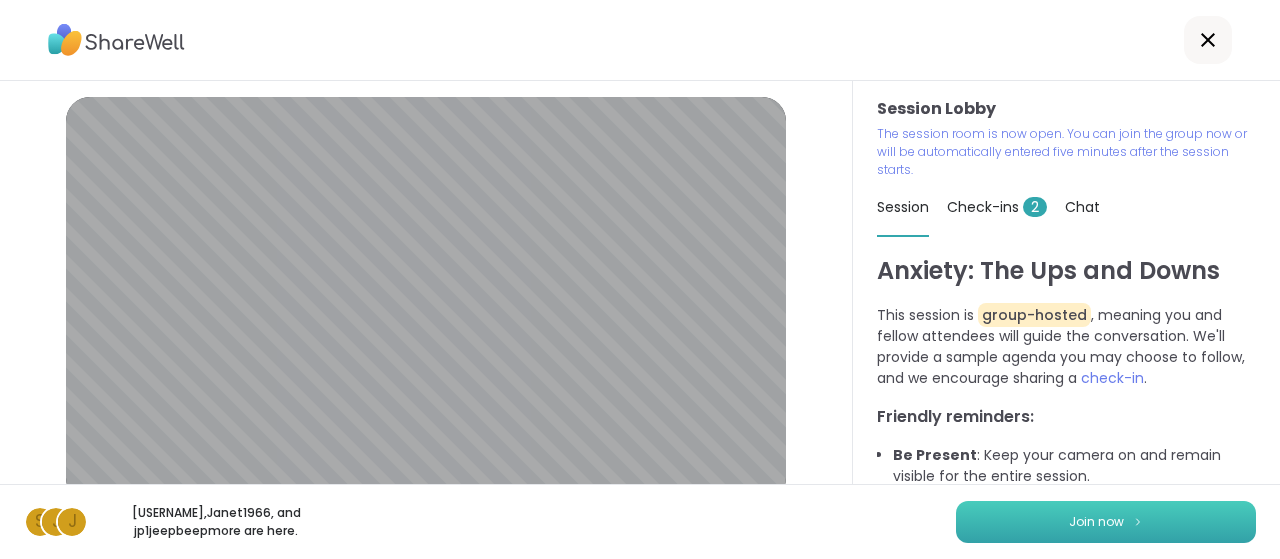 click on "Join now" at bounding box center (1096, 522) 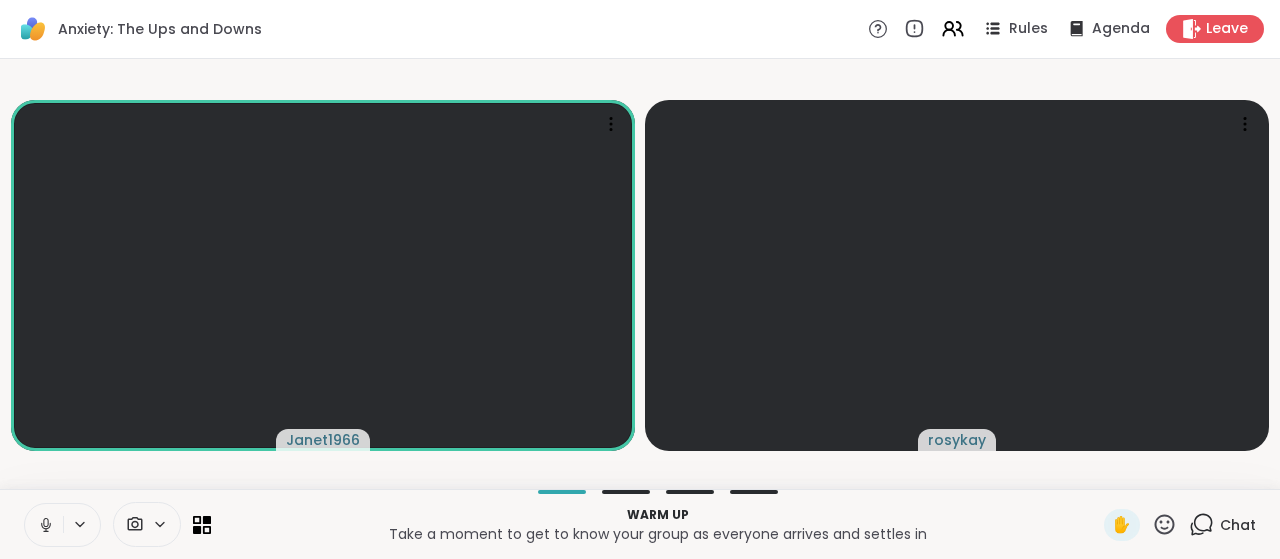 click at bounding box center [147, 524] 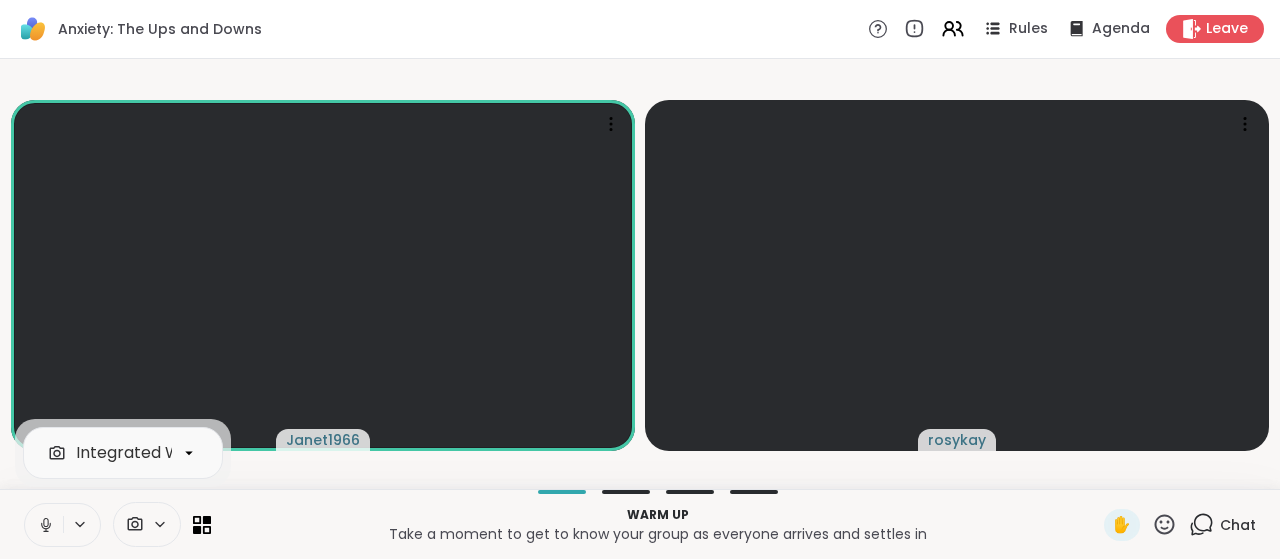 click 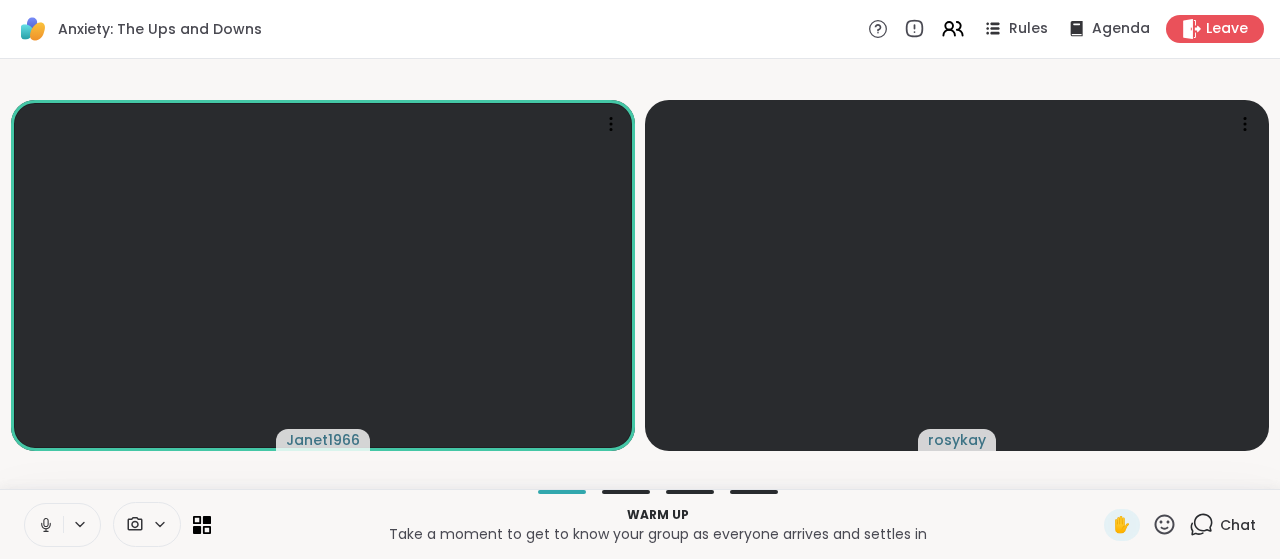 click 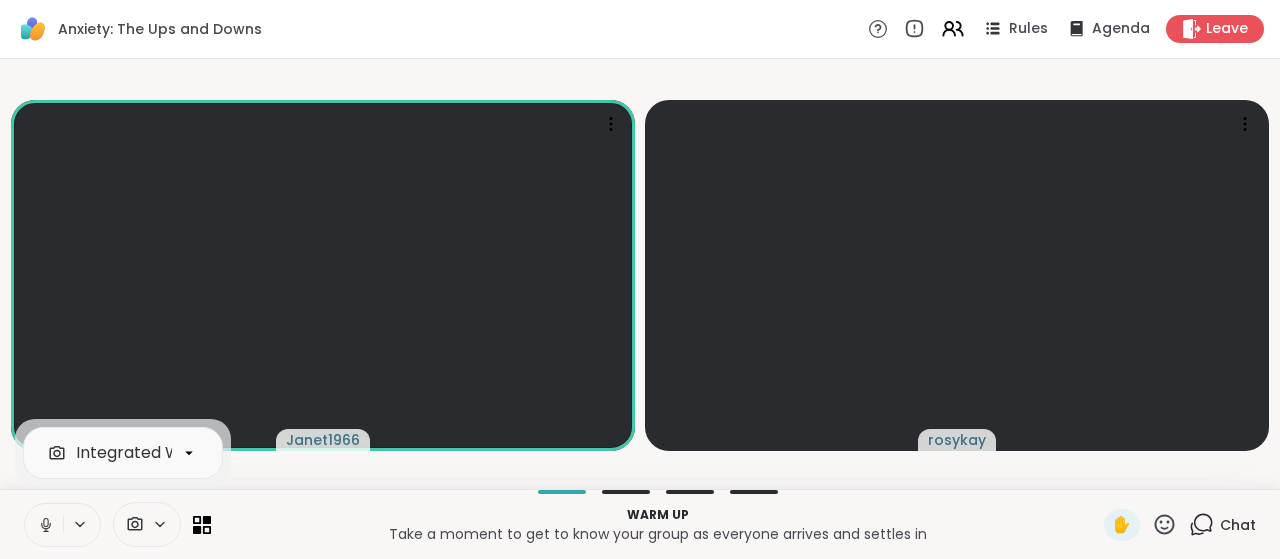 click 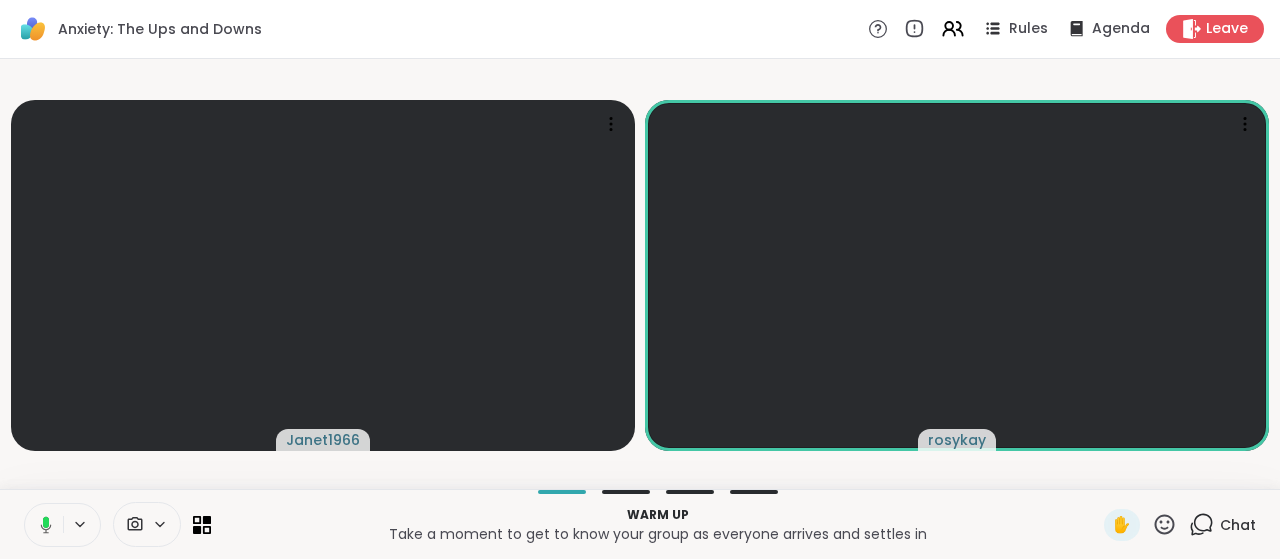 click 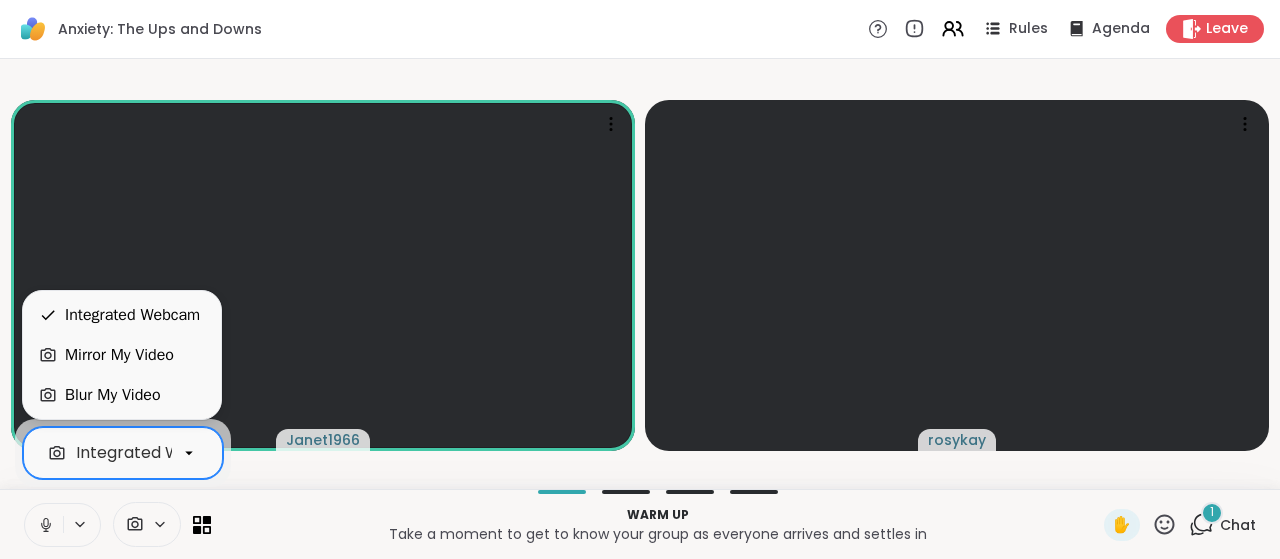 click 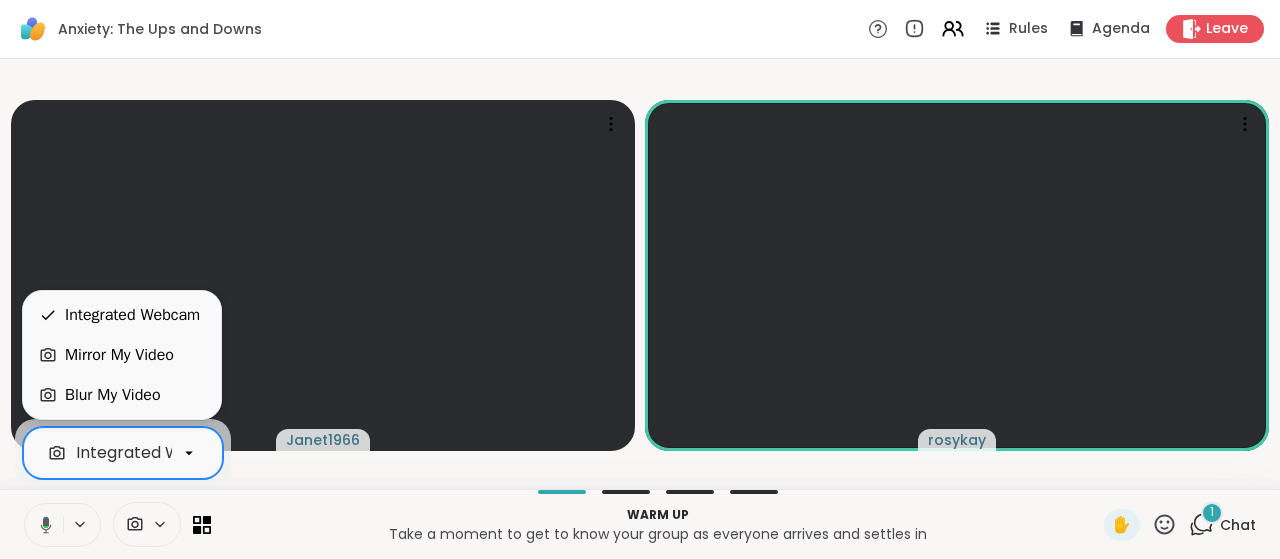 click on "Blur My Video" at bounding box center (113, 395) 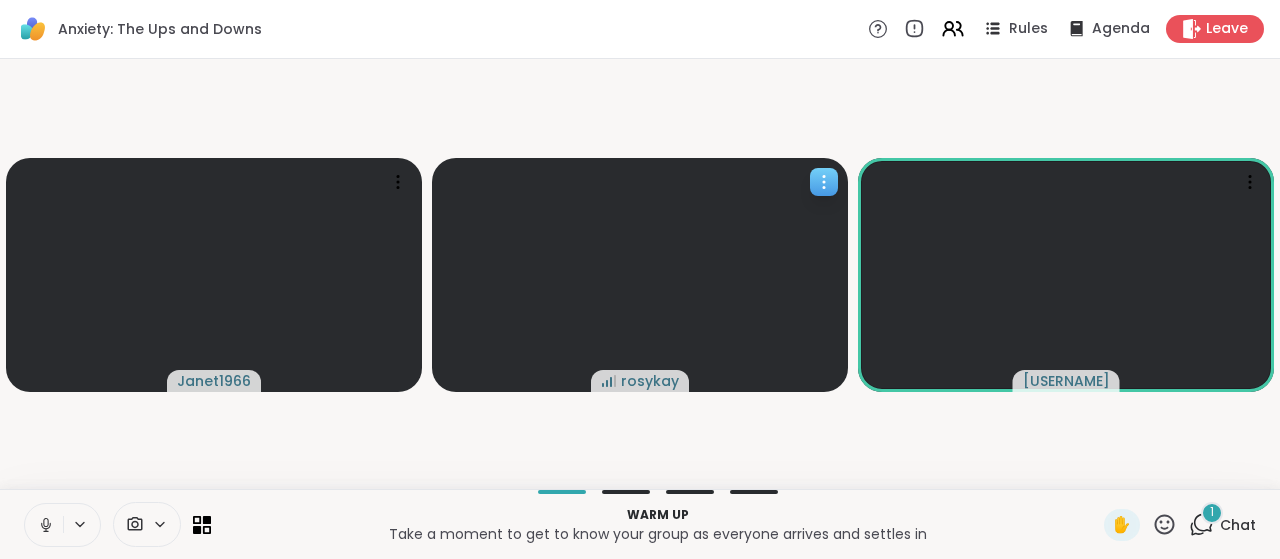 click 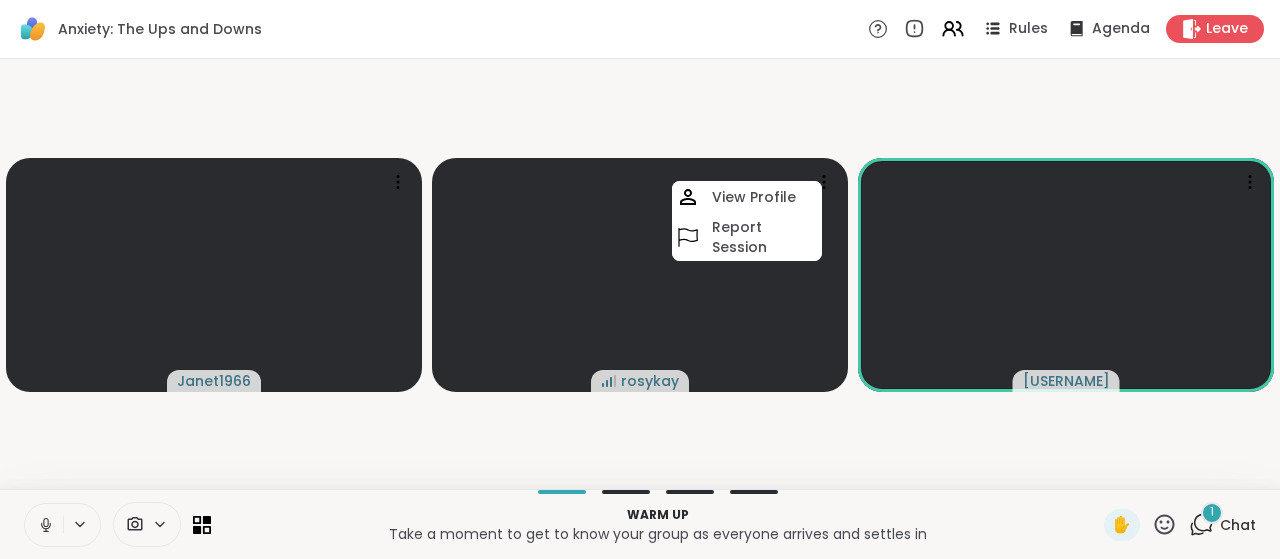 click 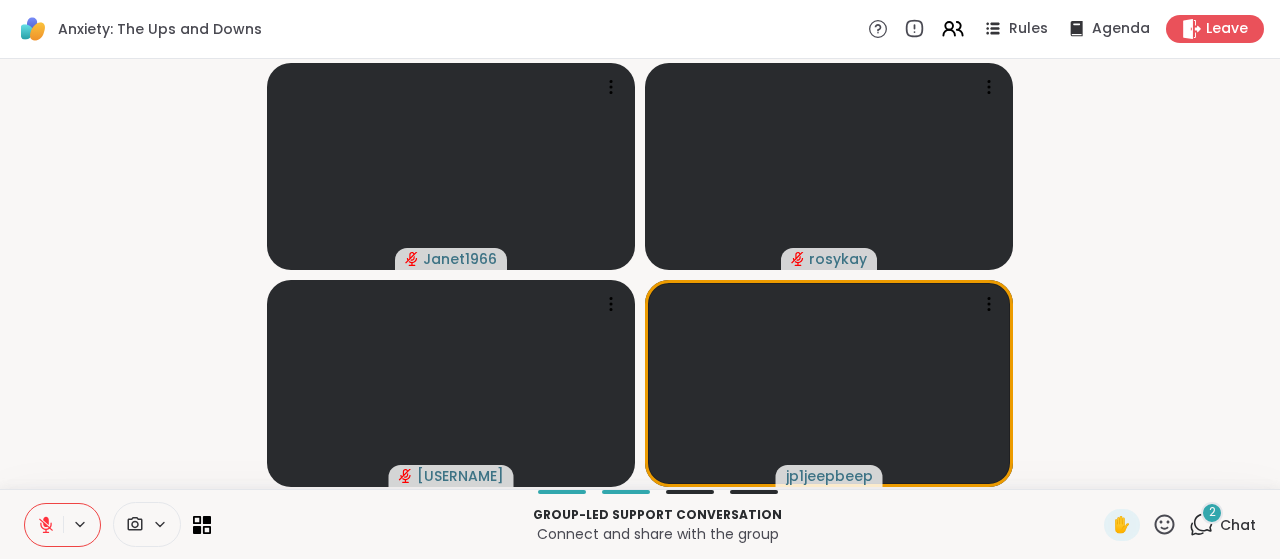 click 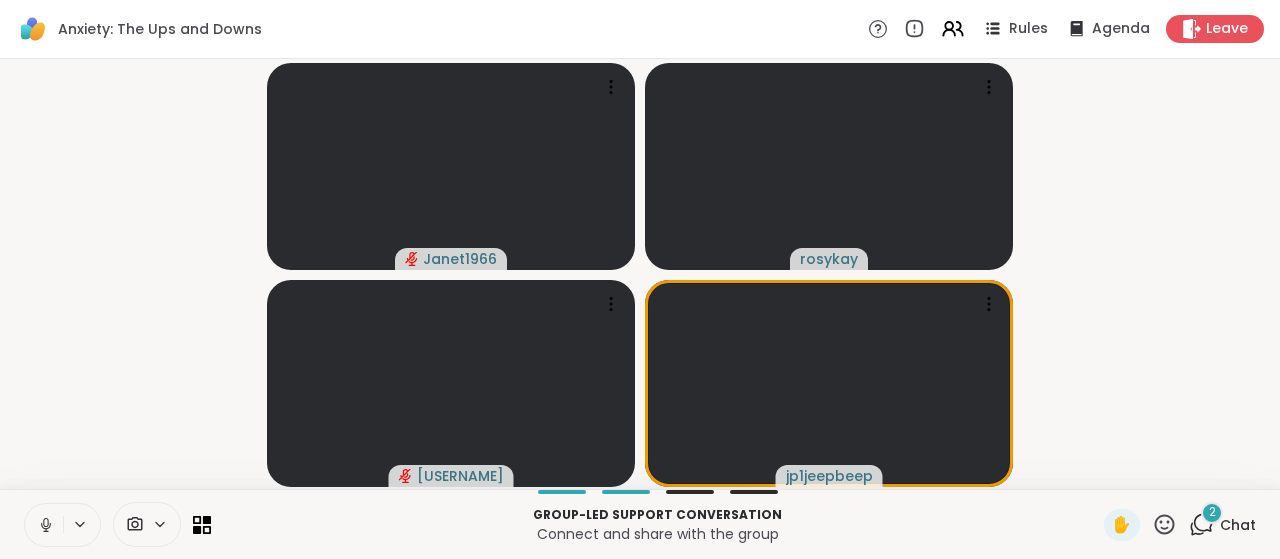 click 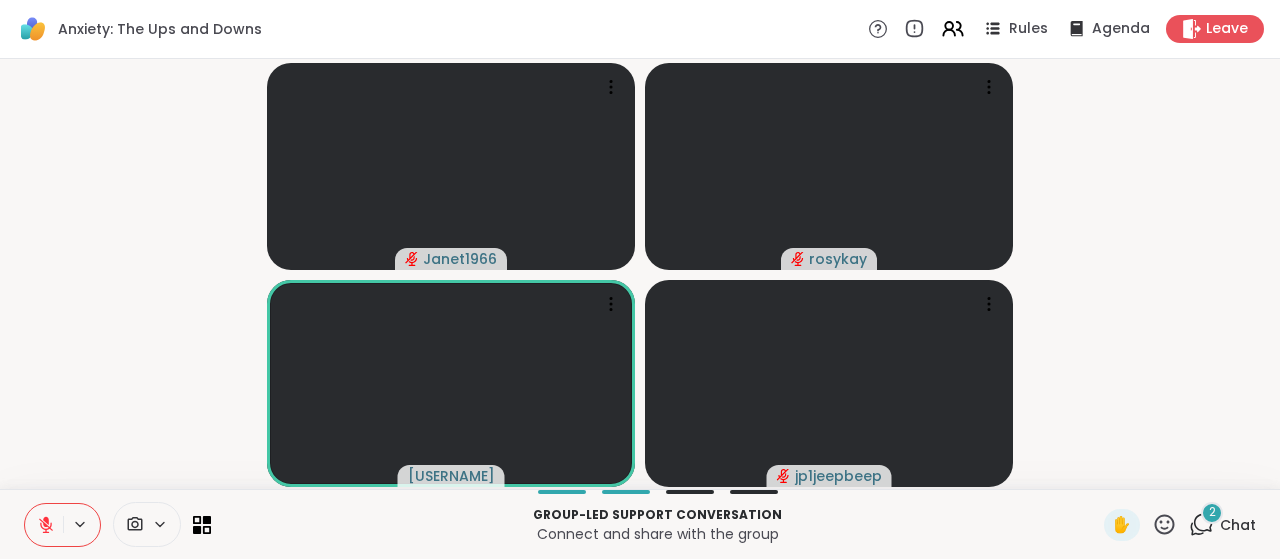 click 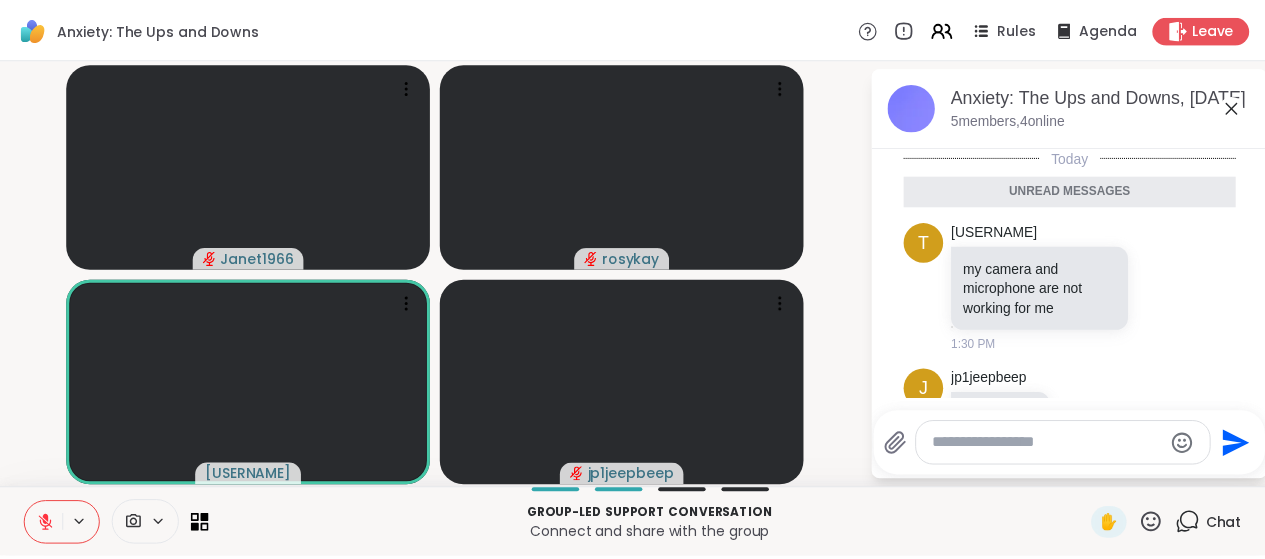scroll, scrollTop: 65, scrollLeft: 0, axis: vertical 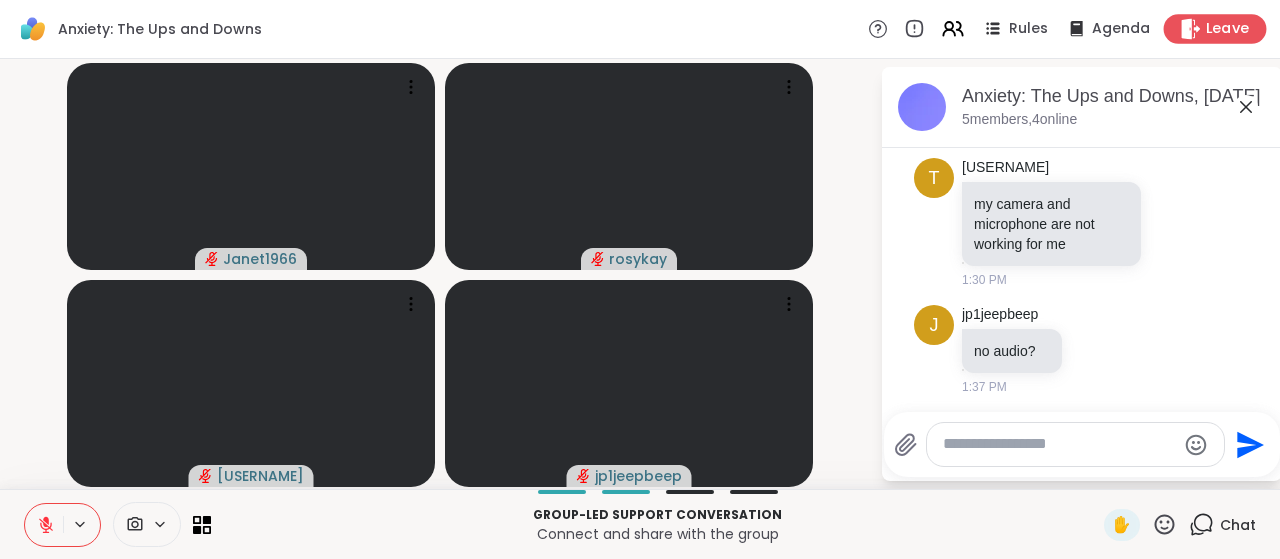 click on "Leave" at bounding box center [1215, 28] 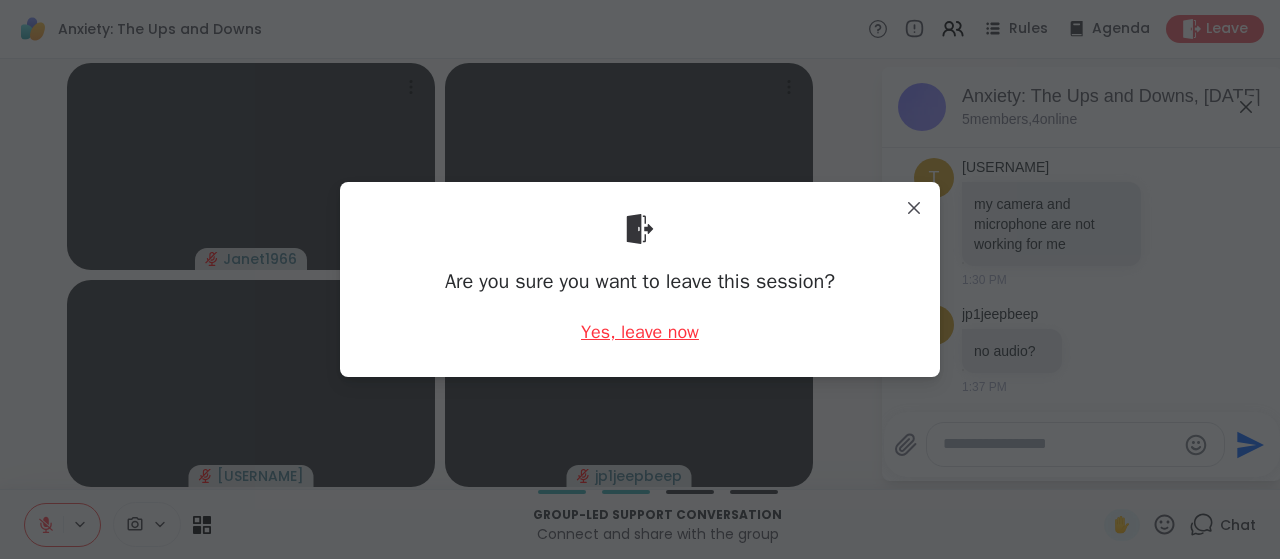 click on "Yes, leave now" at bounding box center [640, 332] 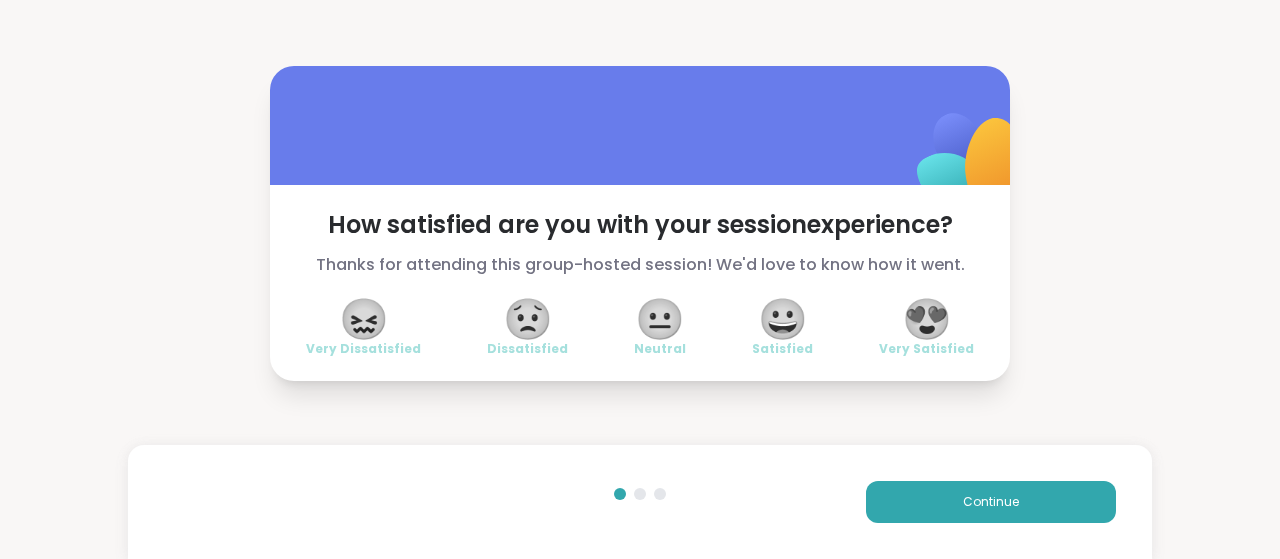 click on "😖" at bounding box center (364, 319) 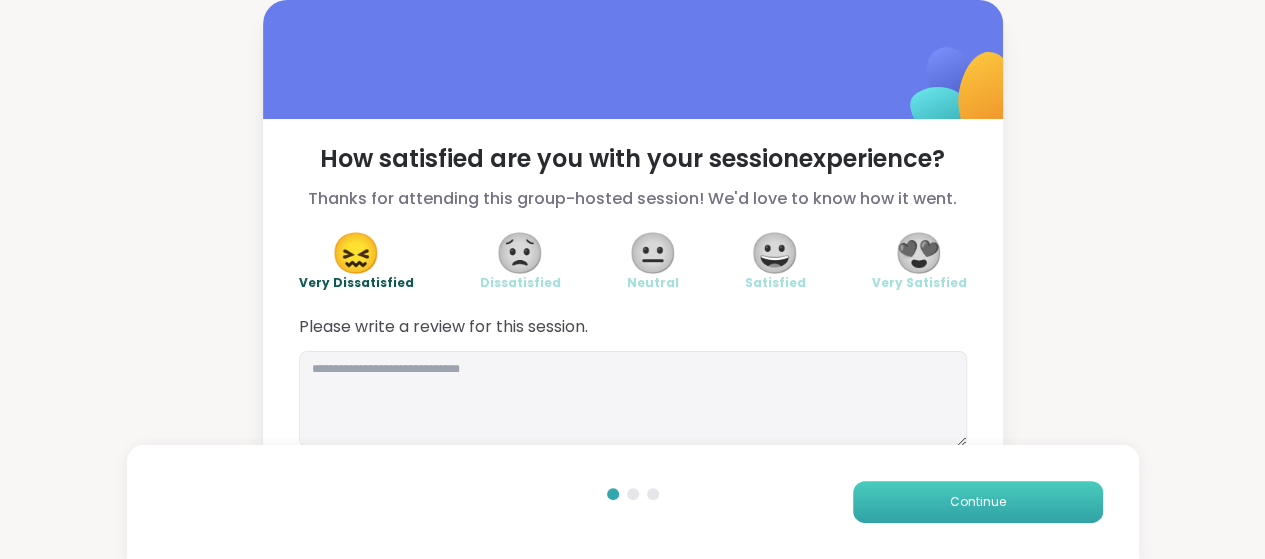 click on "Continue" at bounding box center (978, 502) 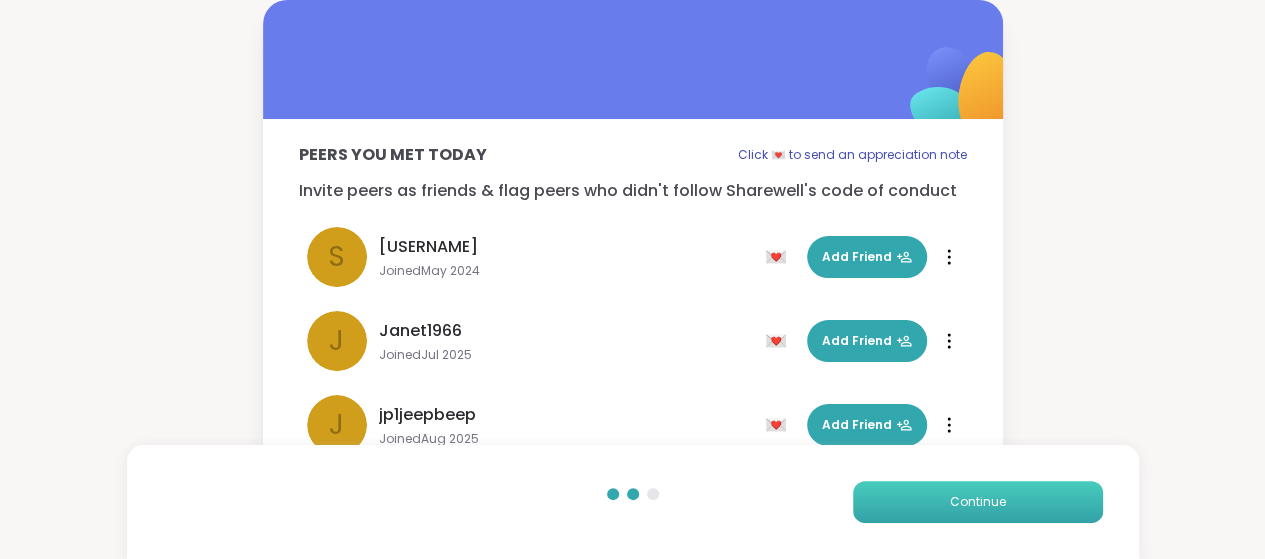 click on "Continue" at bounding box center [978, 502] 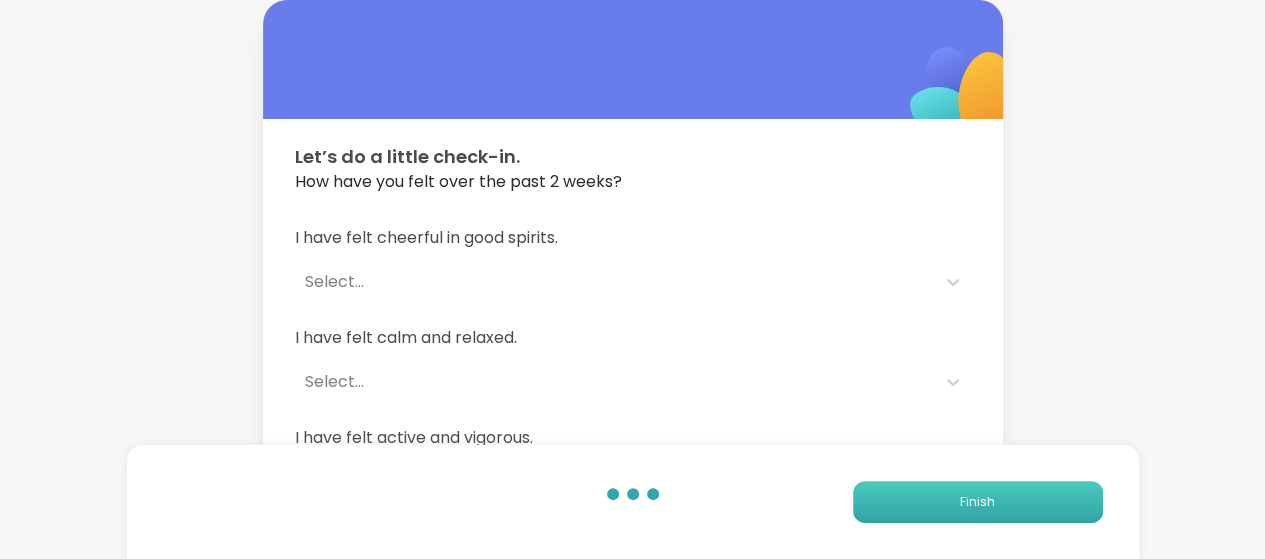 click on "Finish" at bounding box center [978, 502] 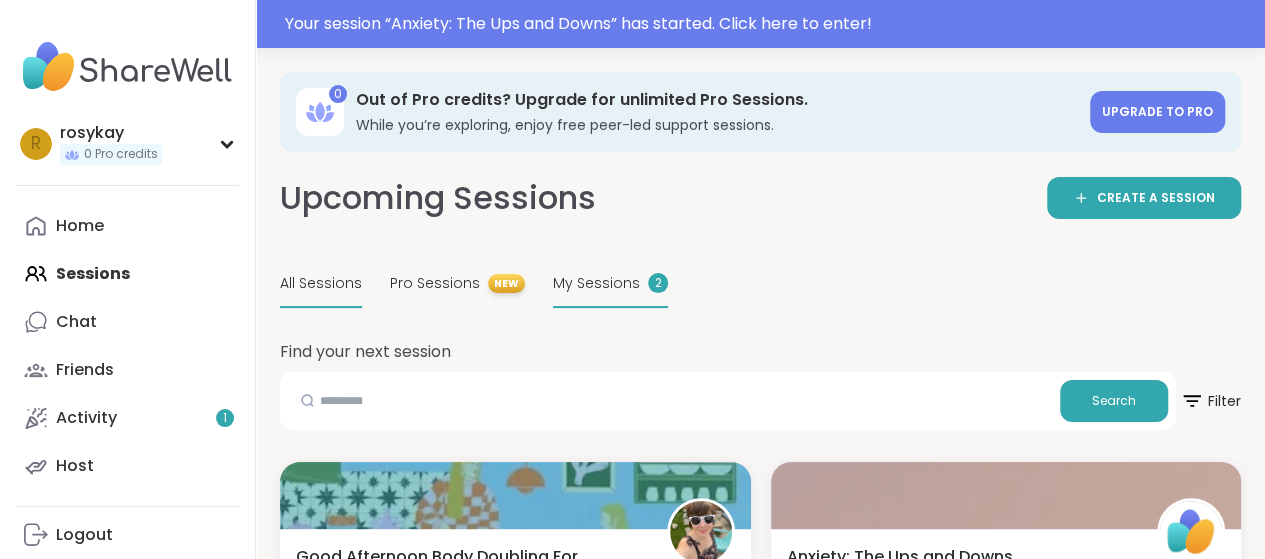 click on "My Sessions" at bounding box center (596, 283) 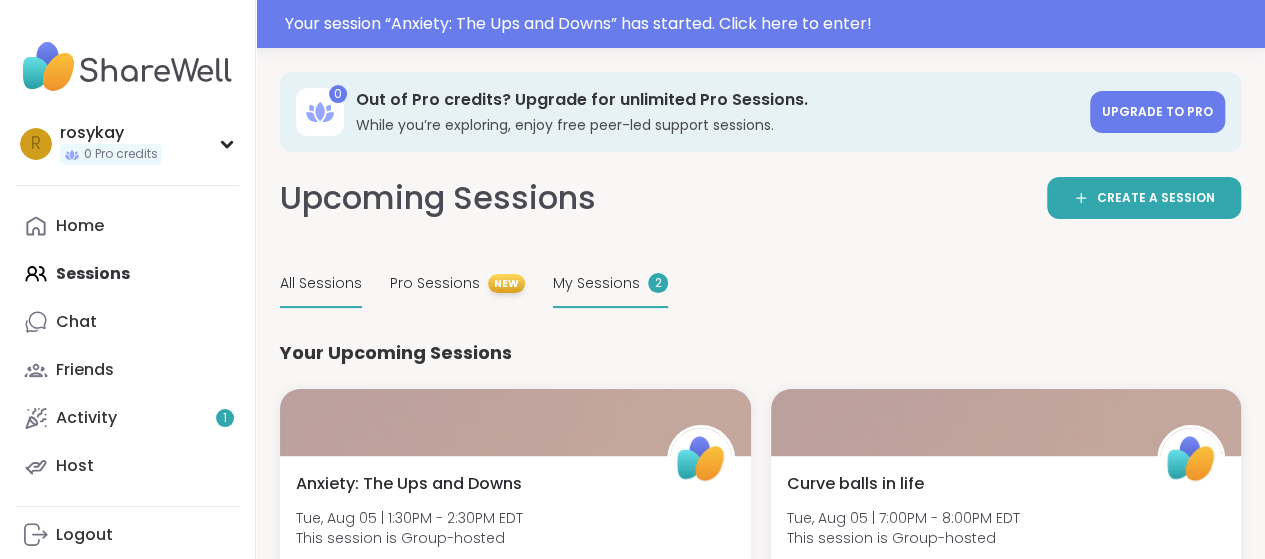 click on "All Sessions" at bounding box center (321, 283) 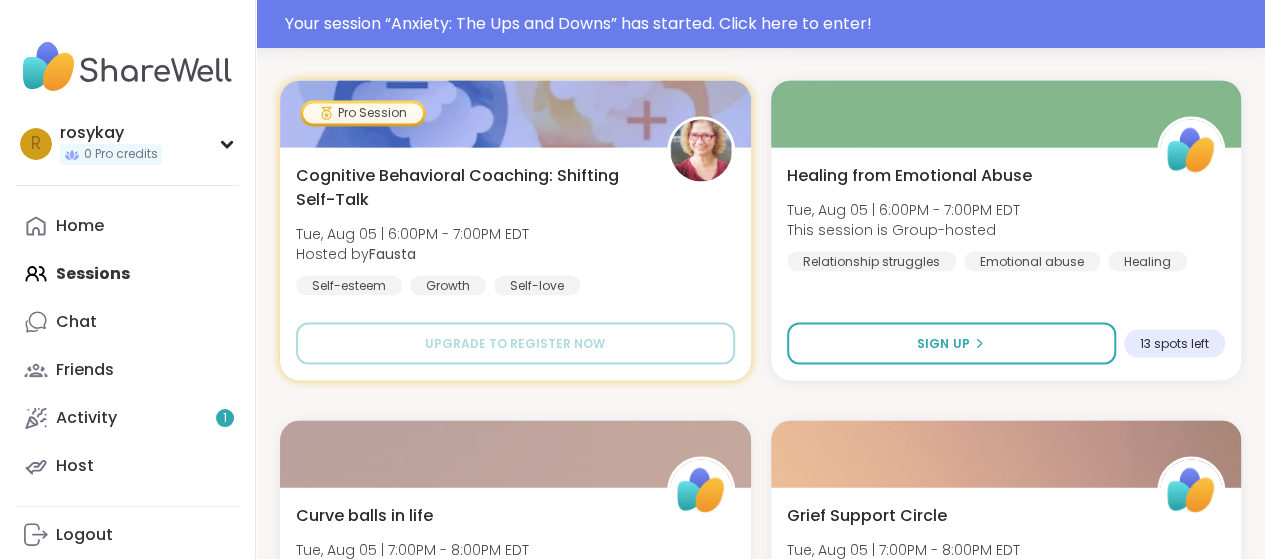 scroll, scrollTop: 1767, scrollLeft: 0, axis: vertical 